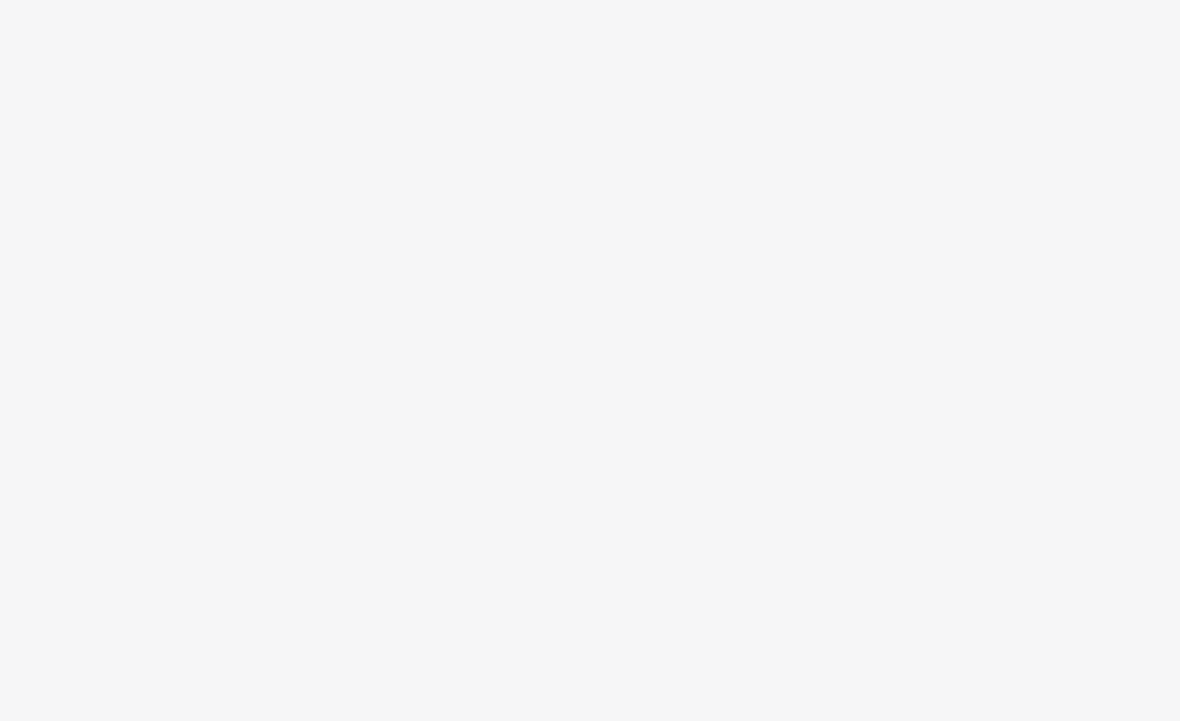 scroll, scrollTop: 0, scrollLeft: 0, axis: both 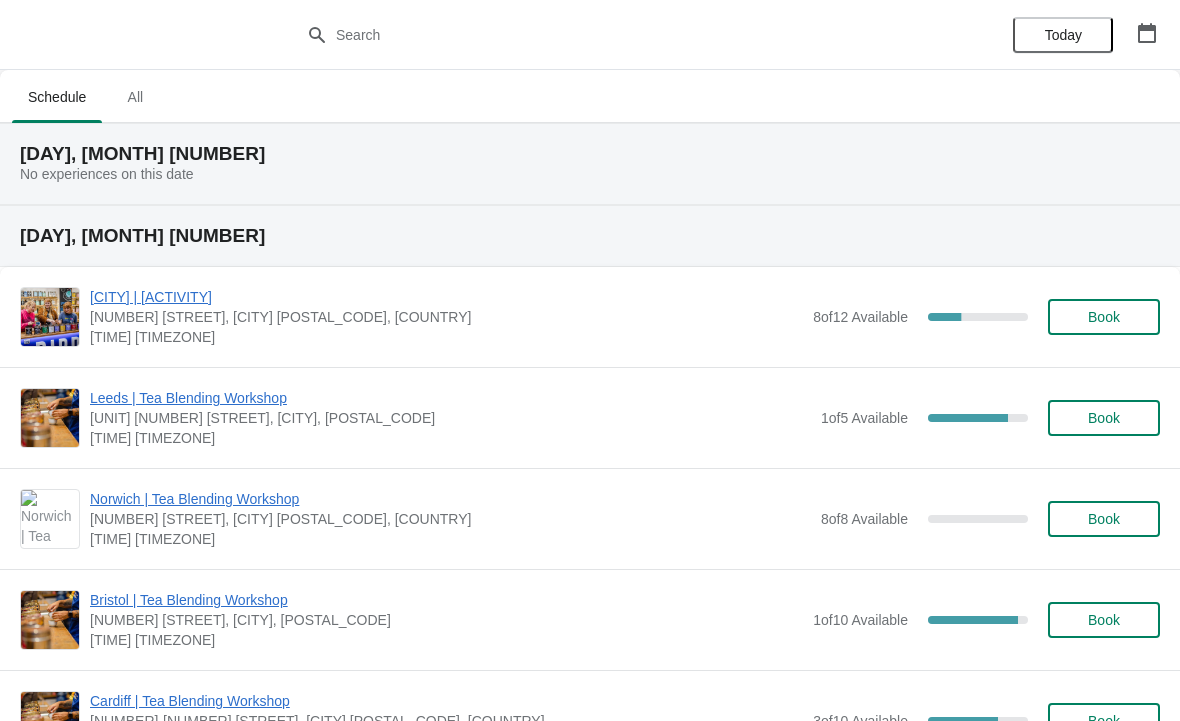 click at bounding box center [1147, 33] 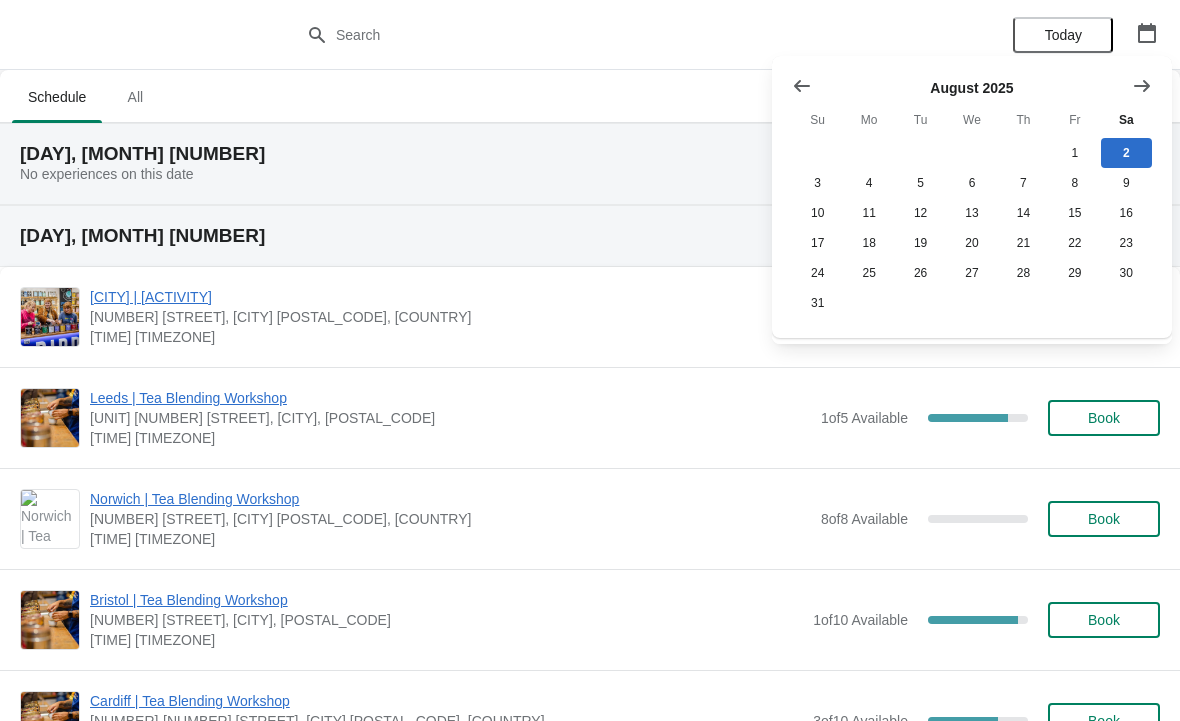 click 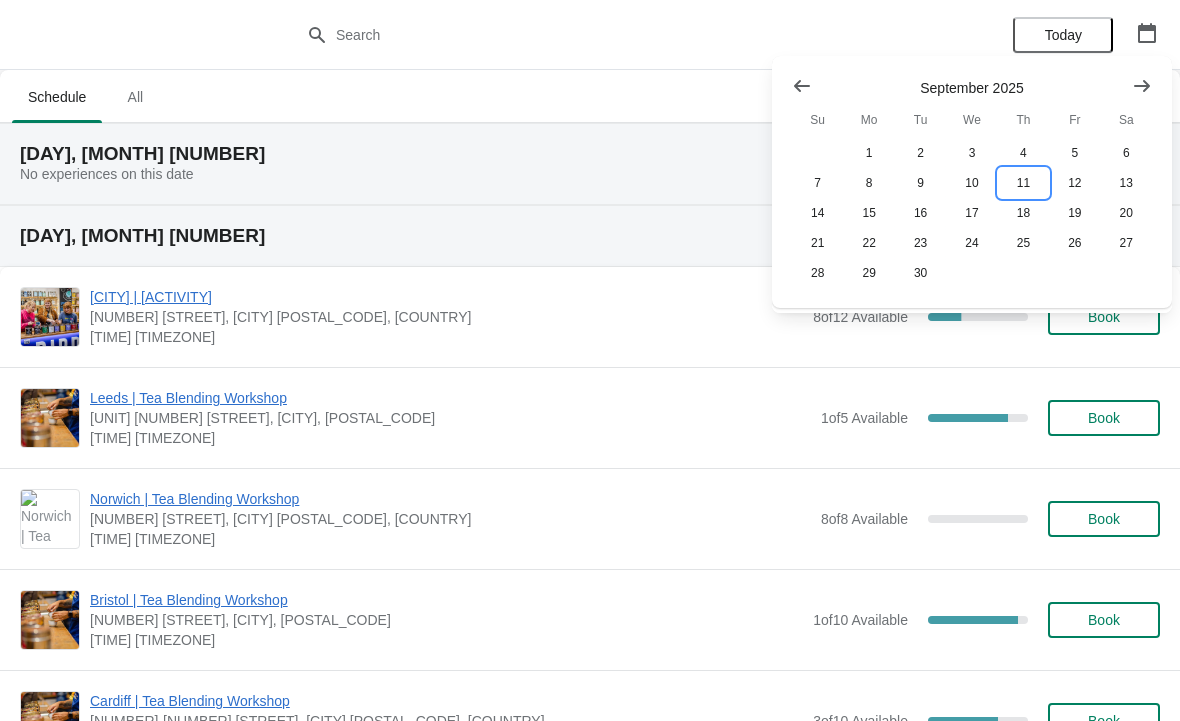 click on "11" at bounding box center [1023, 183] 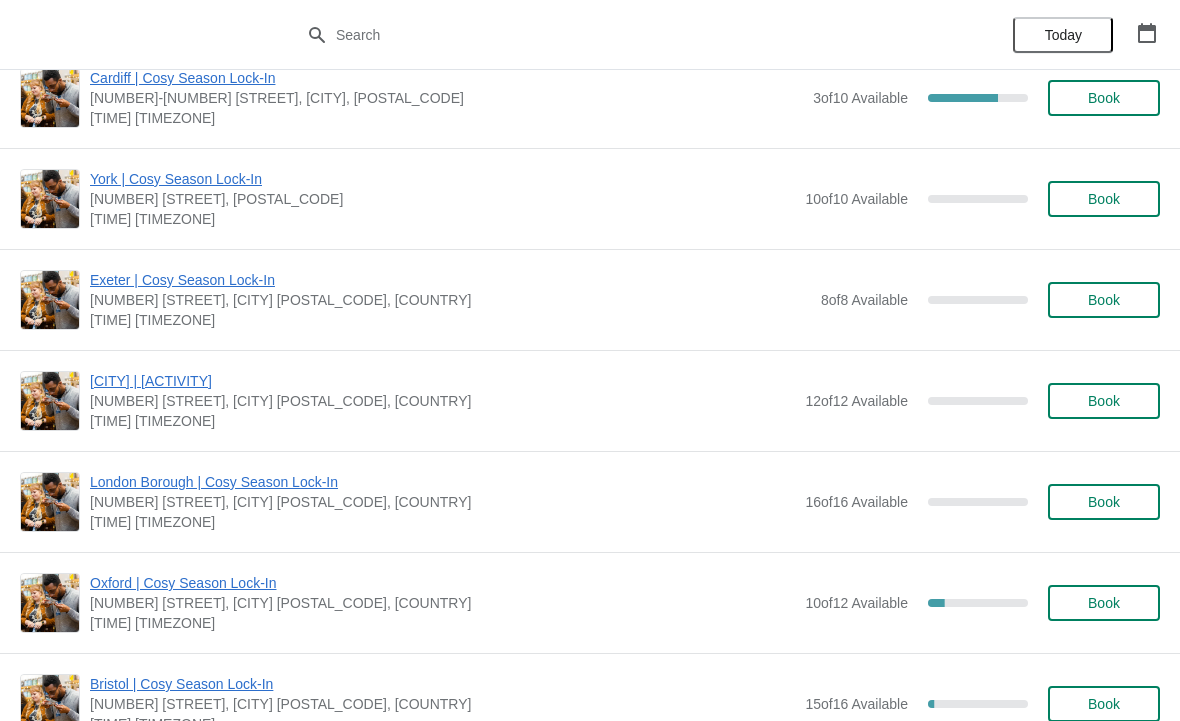 scroll, scrollTop: 658, scrollLeft: 0, axis: vertical 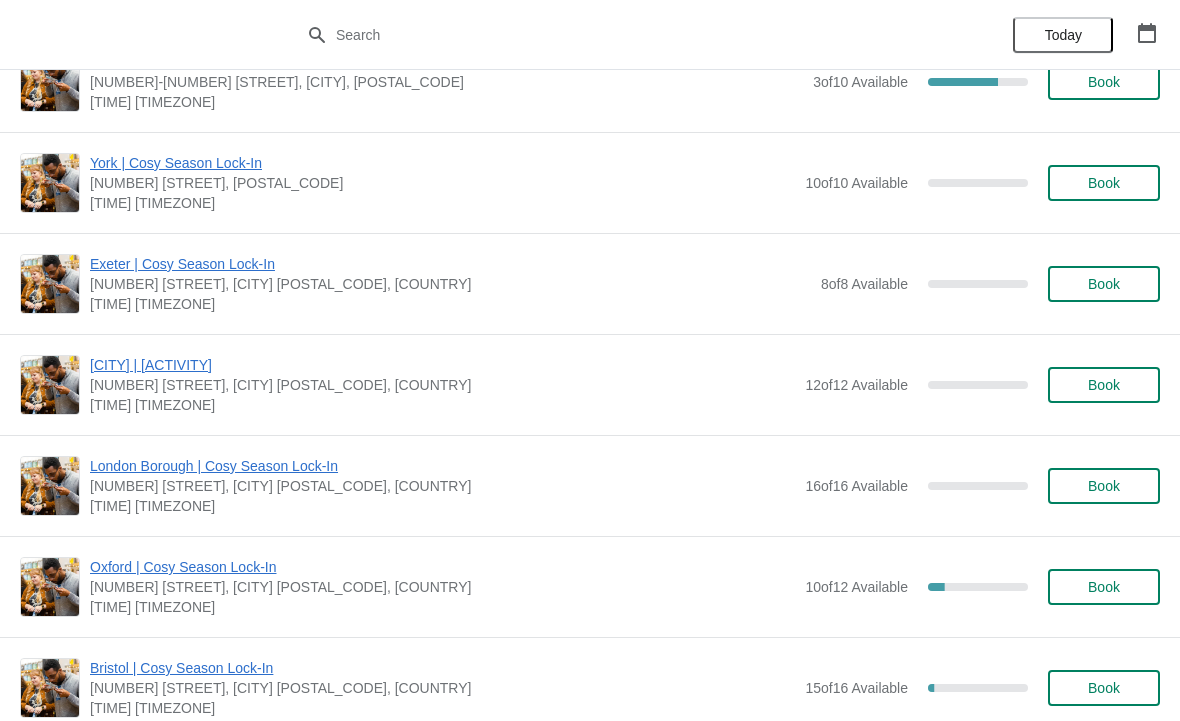 click on "Book" at bounding box center [1104, 385] 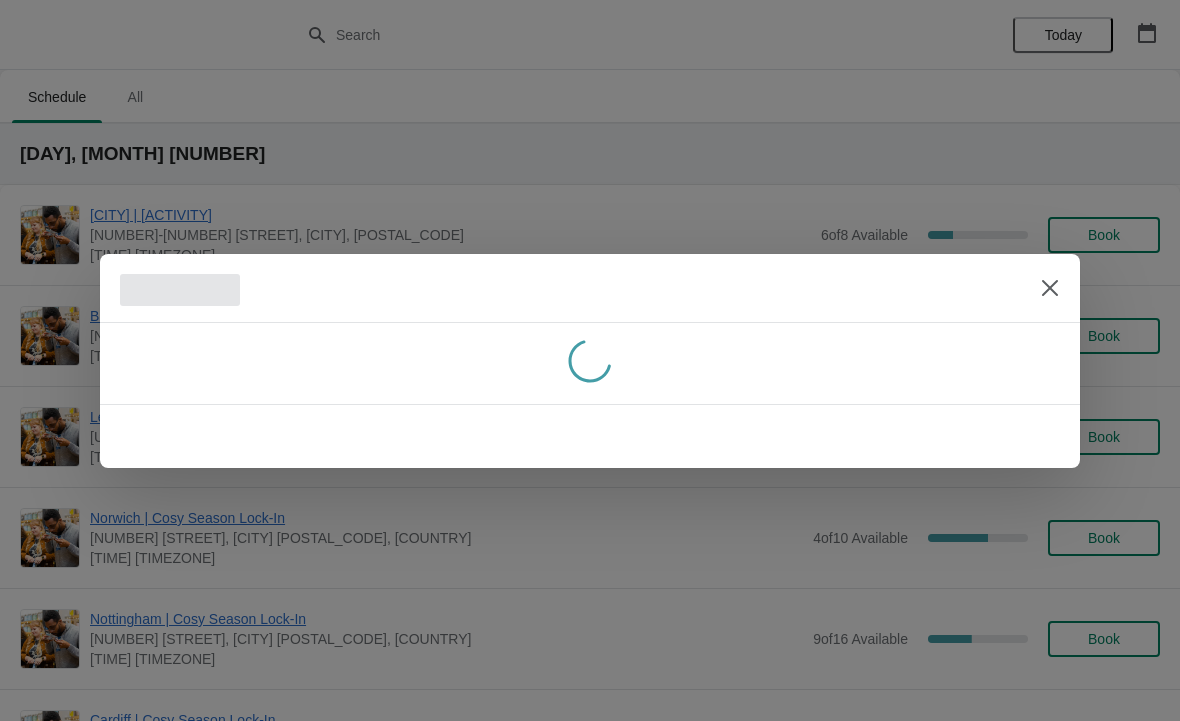 scroll, scrollTop: 658, scrollLeft: 0, axis: vertical 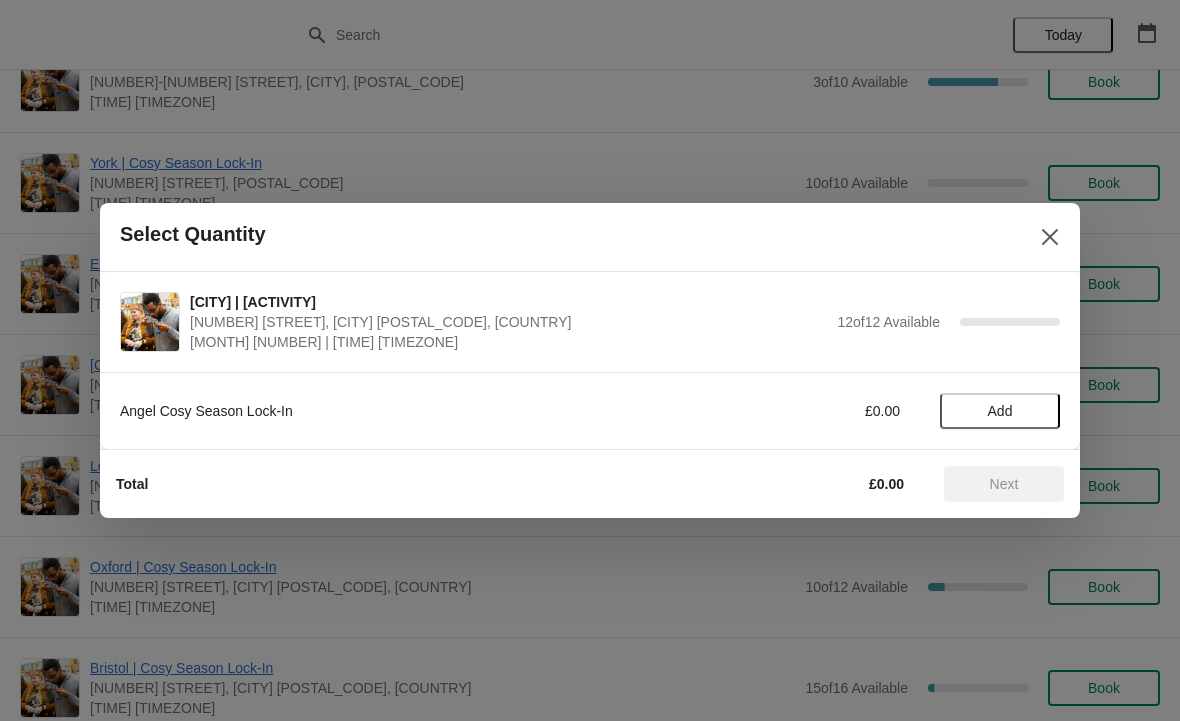 click on "Add" at bounding box center (1000, 411) 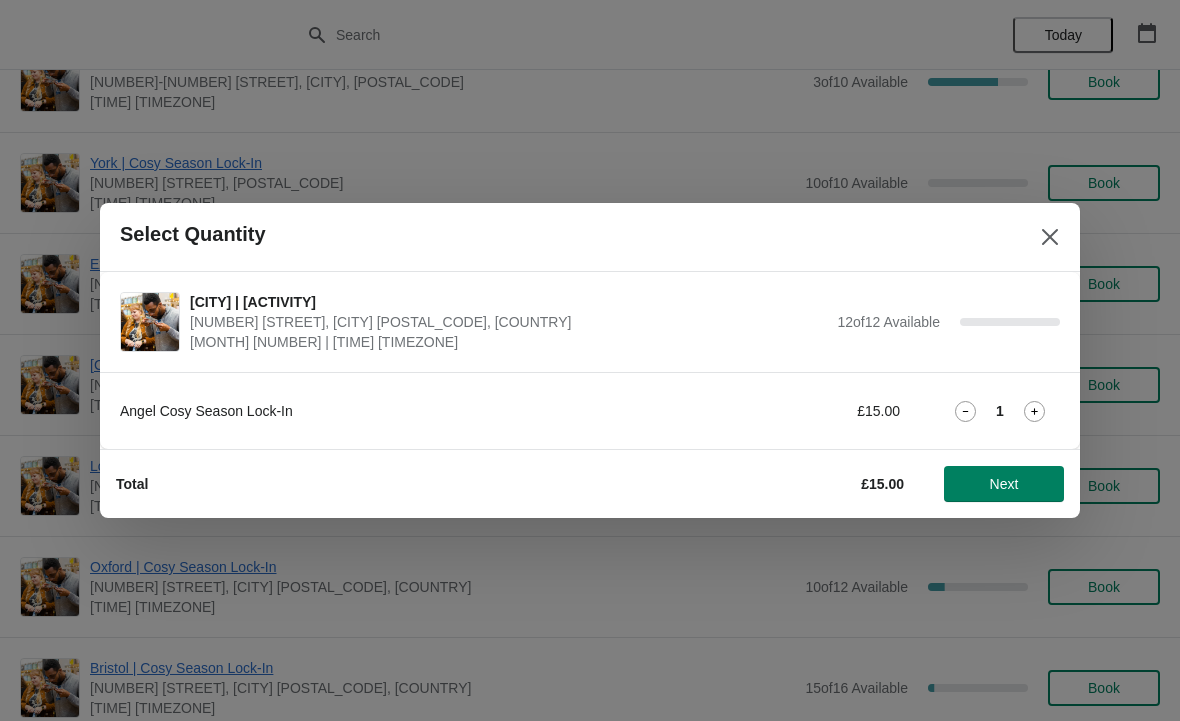 click 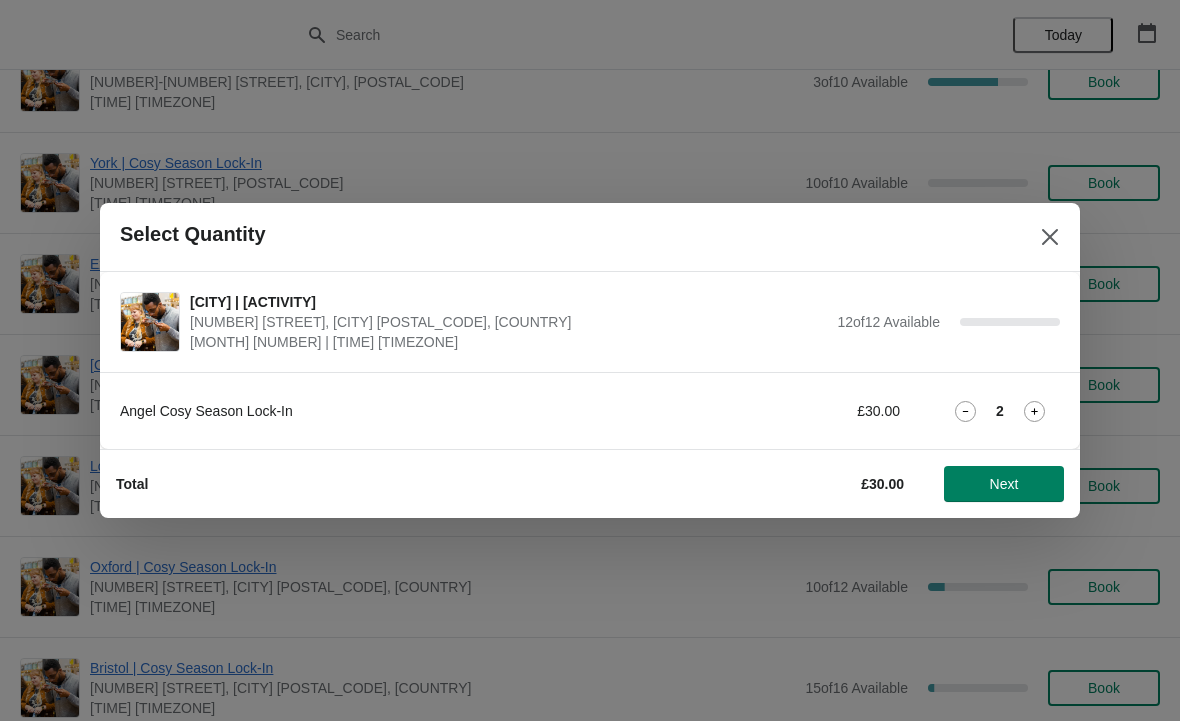 click on "Next" at bounding box center [1004, 484] 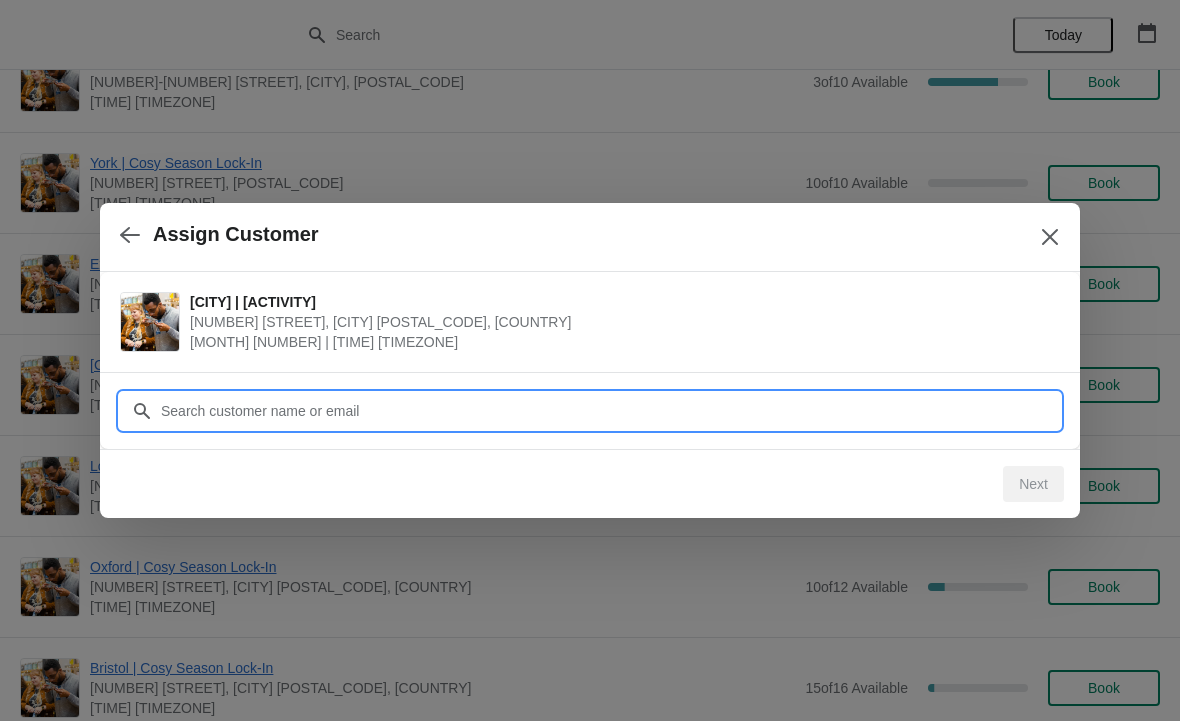 click on "Customer" at bounding box center (610, 411) 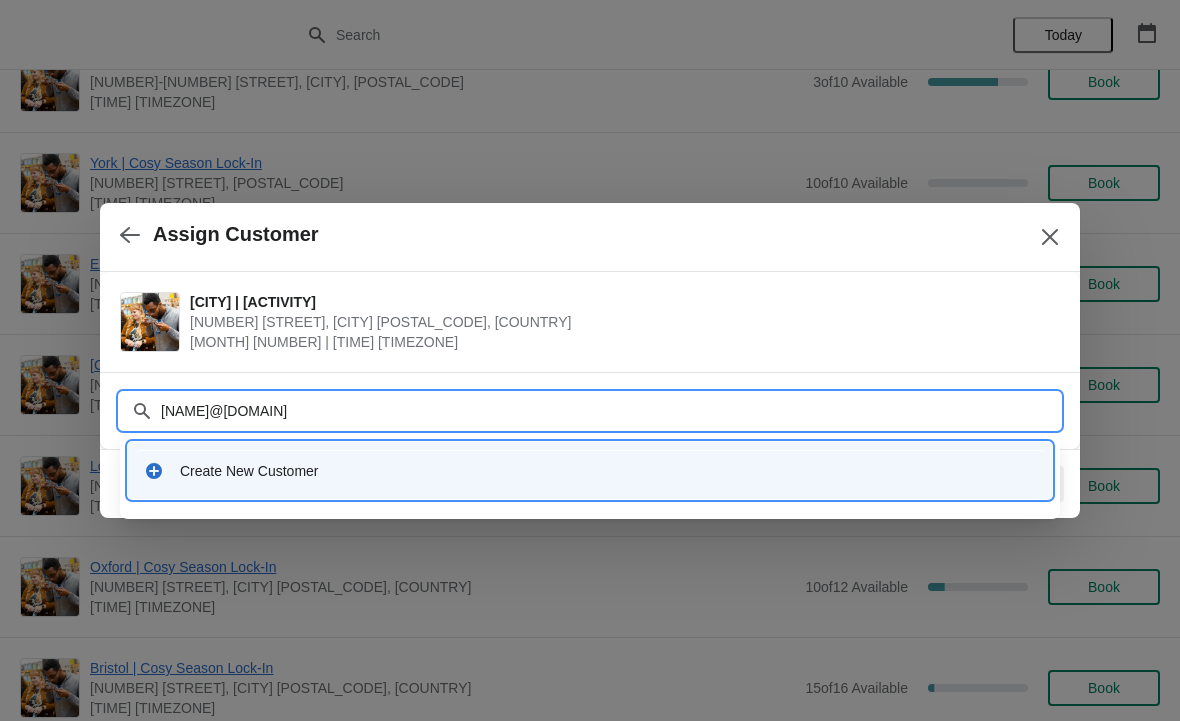 click on "[NAME]@[DOMAIN]" at bounding box center [610, 411] 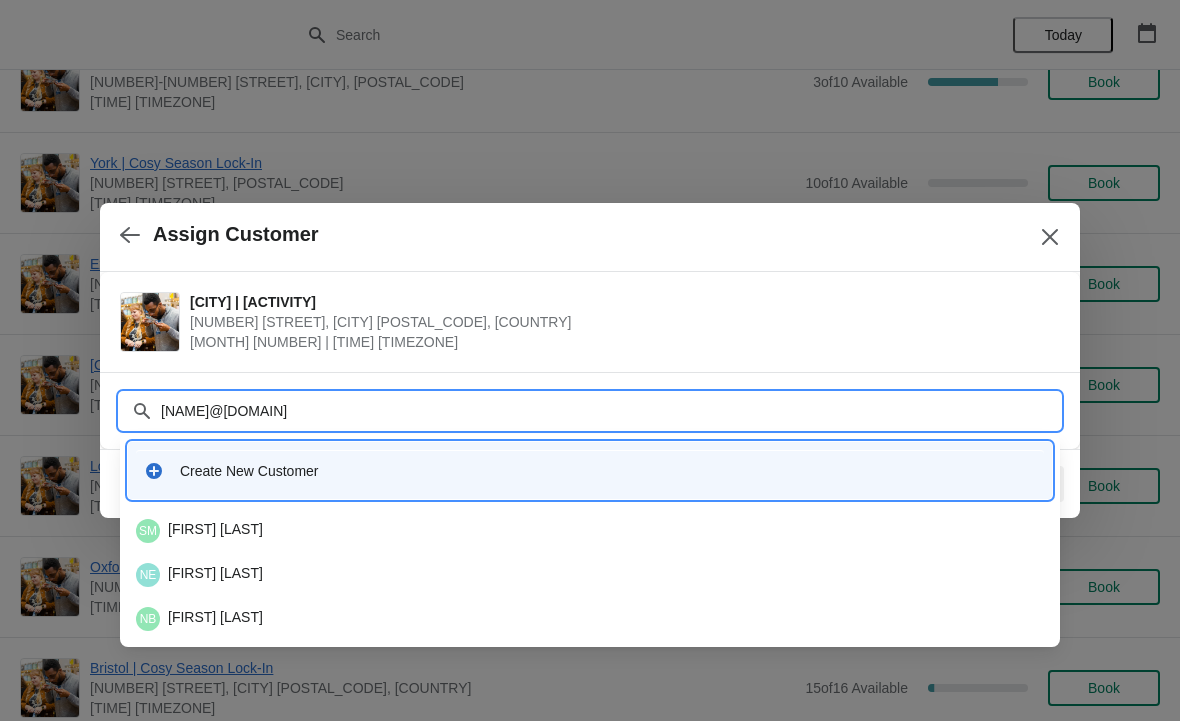 click on "[NAME]@[DOMAIN]" at bounding box center [610, 411] 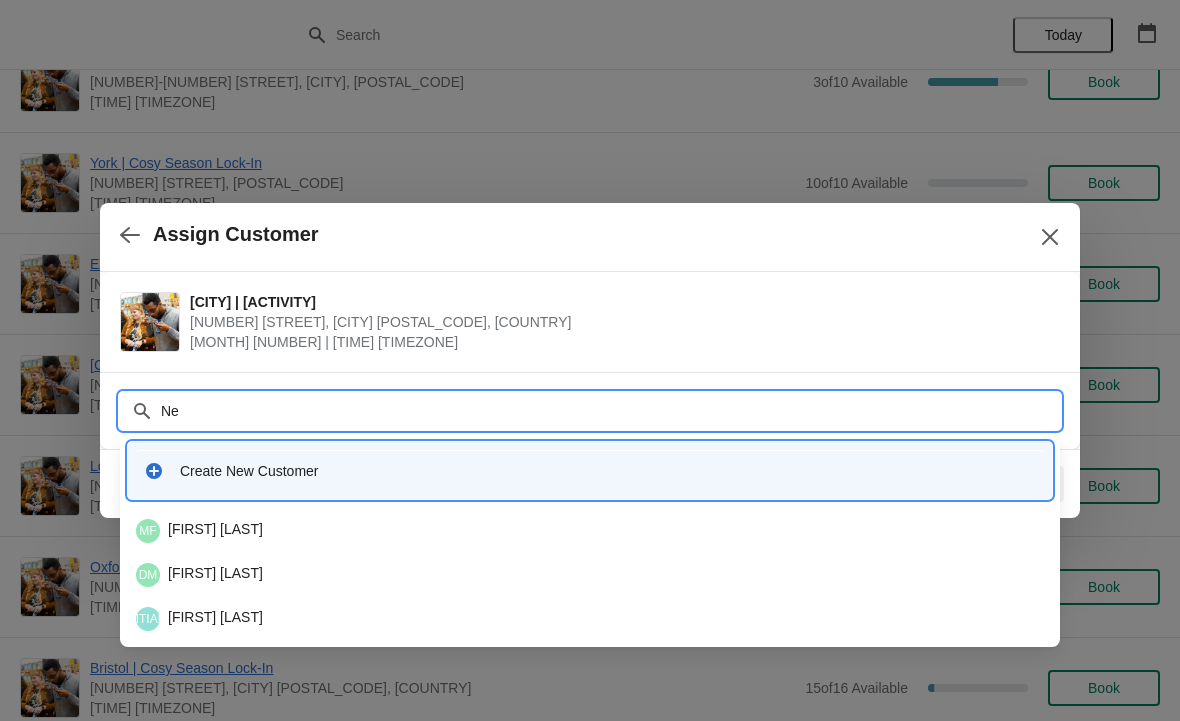 type on "N" 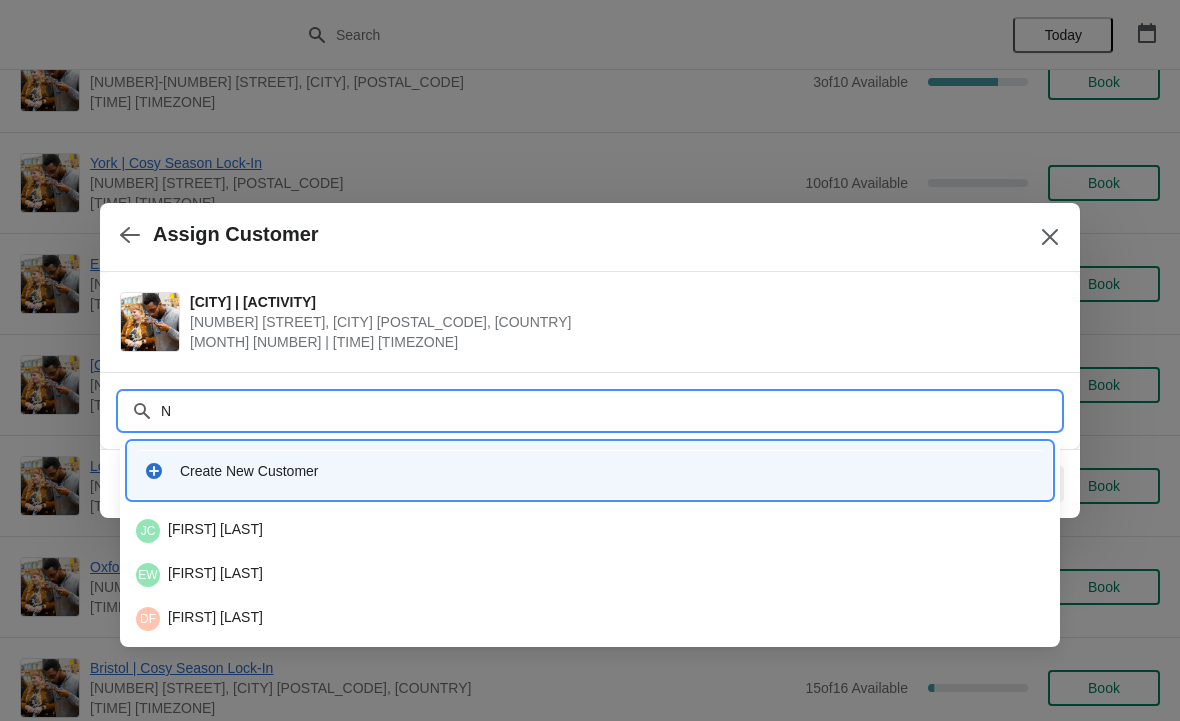 type 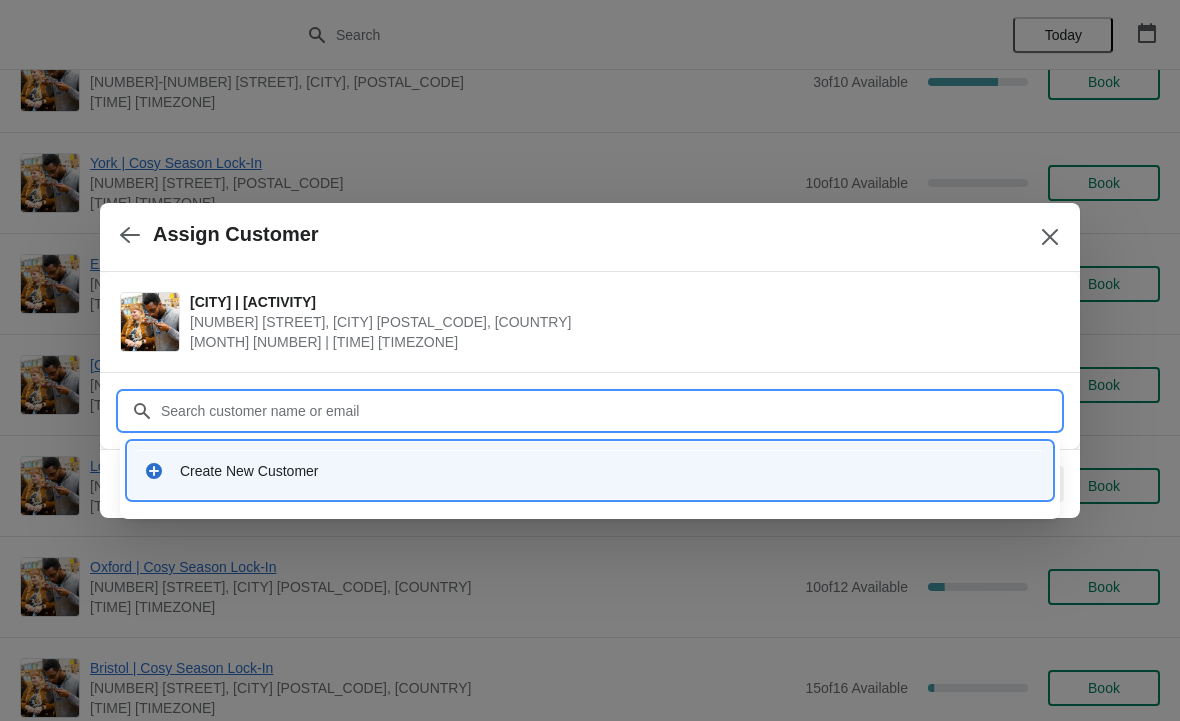 click on "Create New Customer" at bounding box center [590, 470] 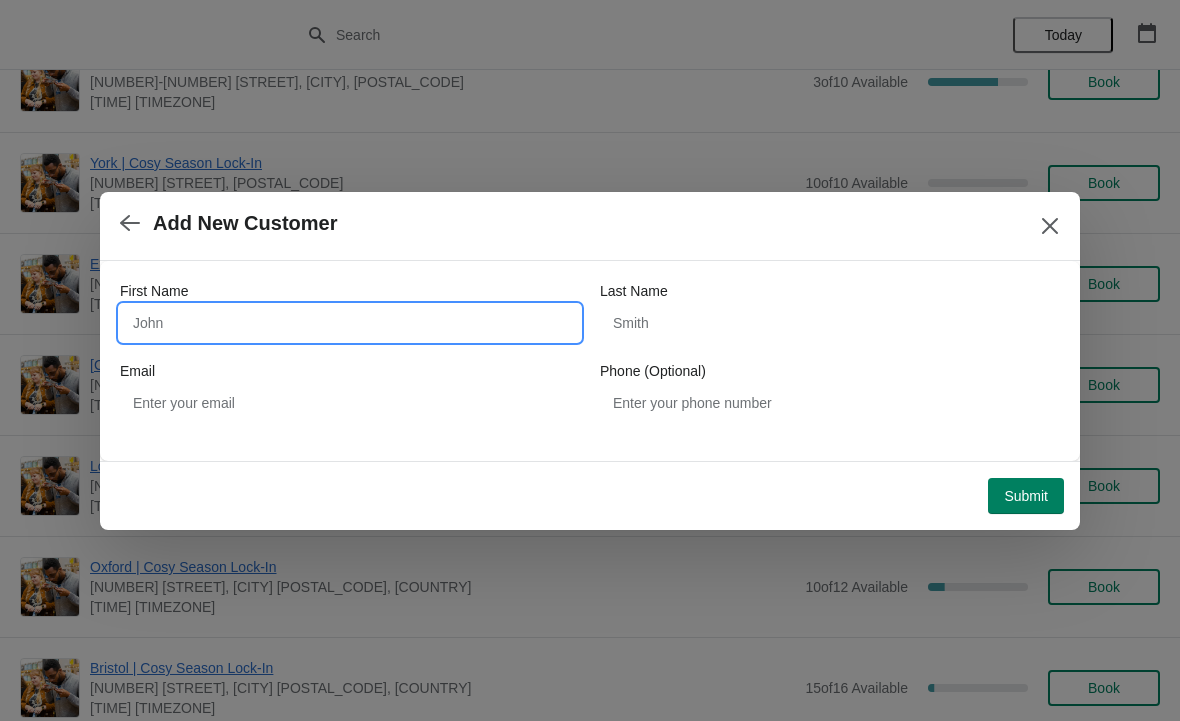 click on "First Name" at bounding box center [350, 323] 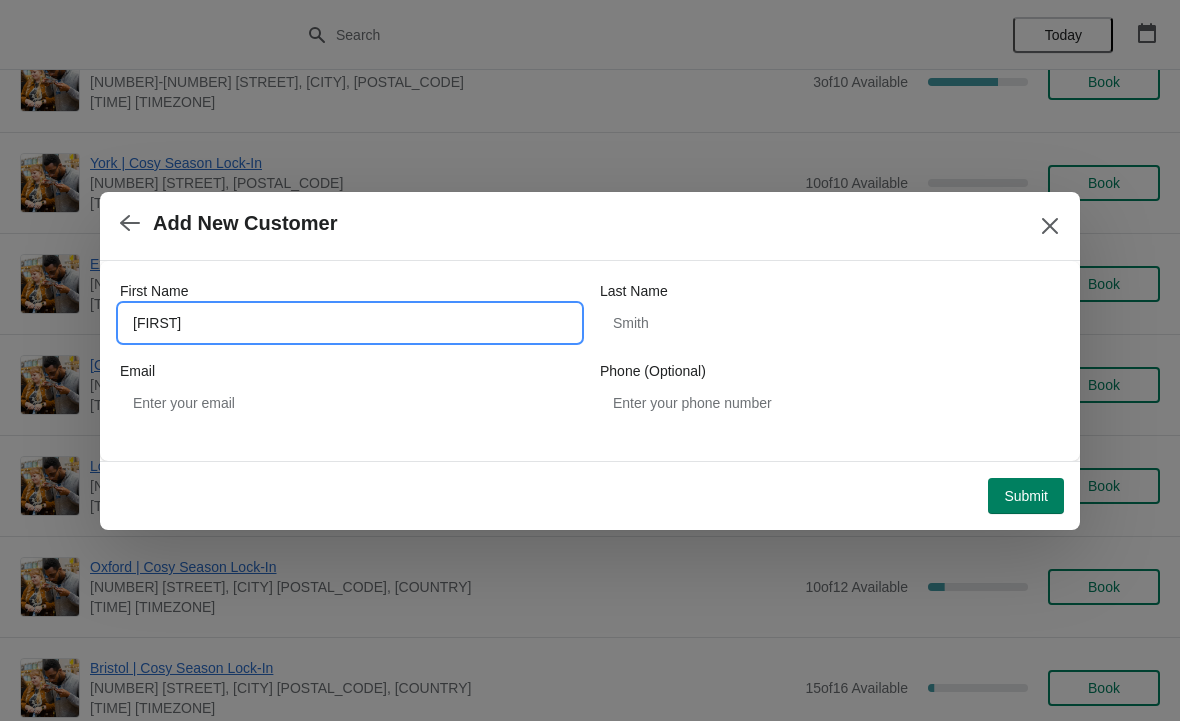 type on "[FIRST]" 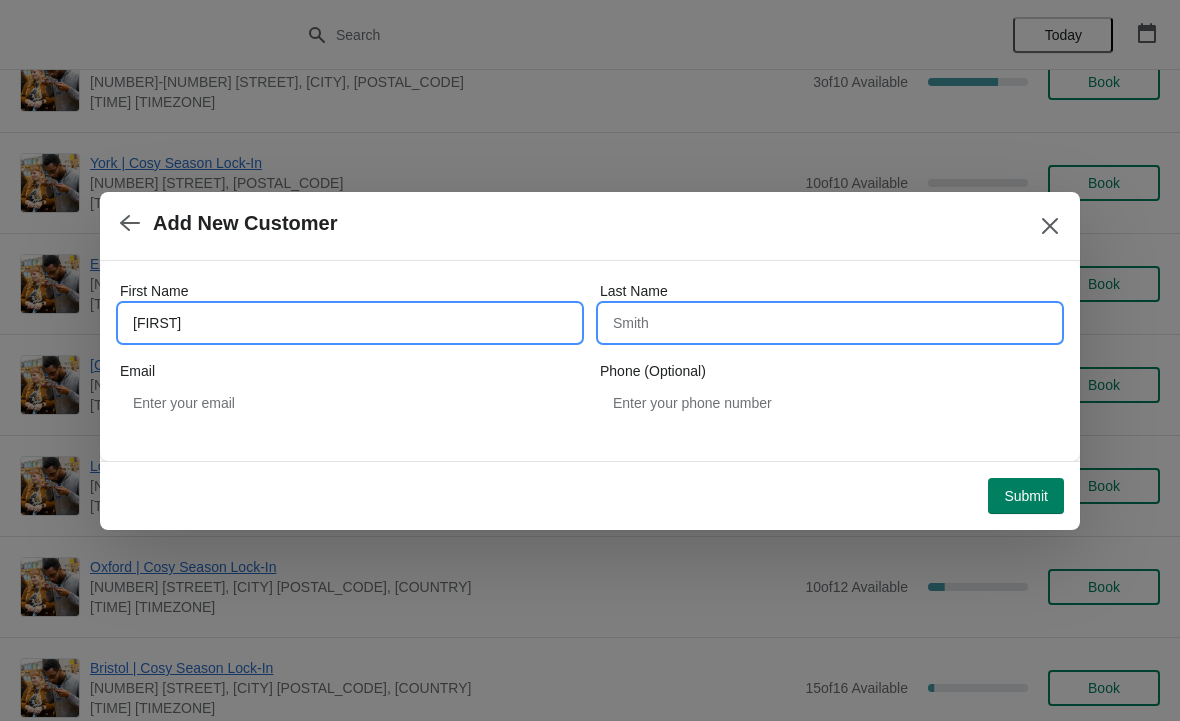 click on "Last Name" at bounding box center (830, 323) 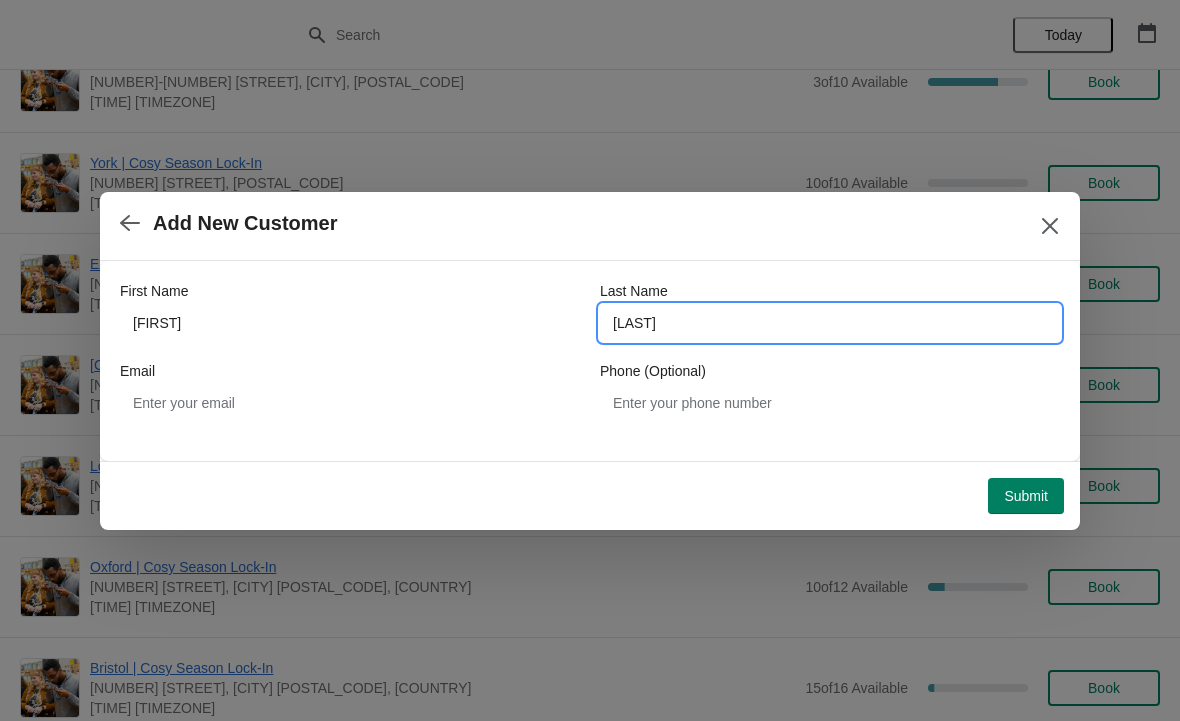 type on "[LAST]" 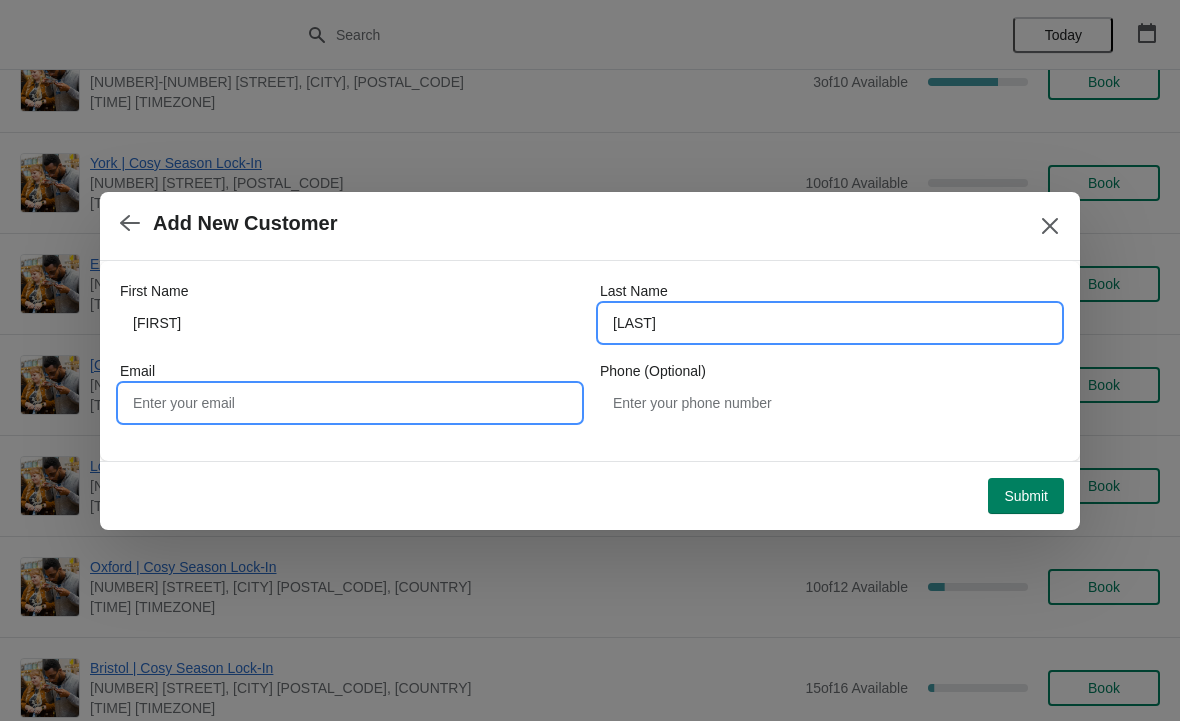 click on "Email" at bounding box center (350, 403) 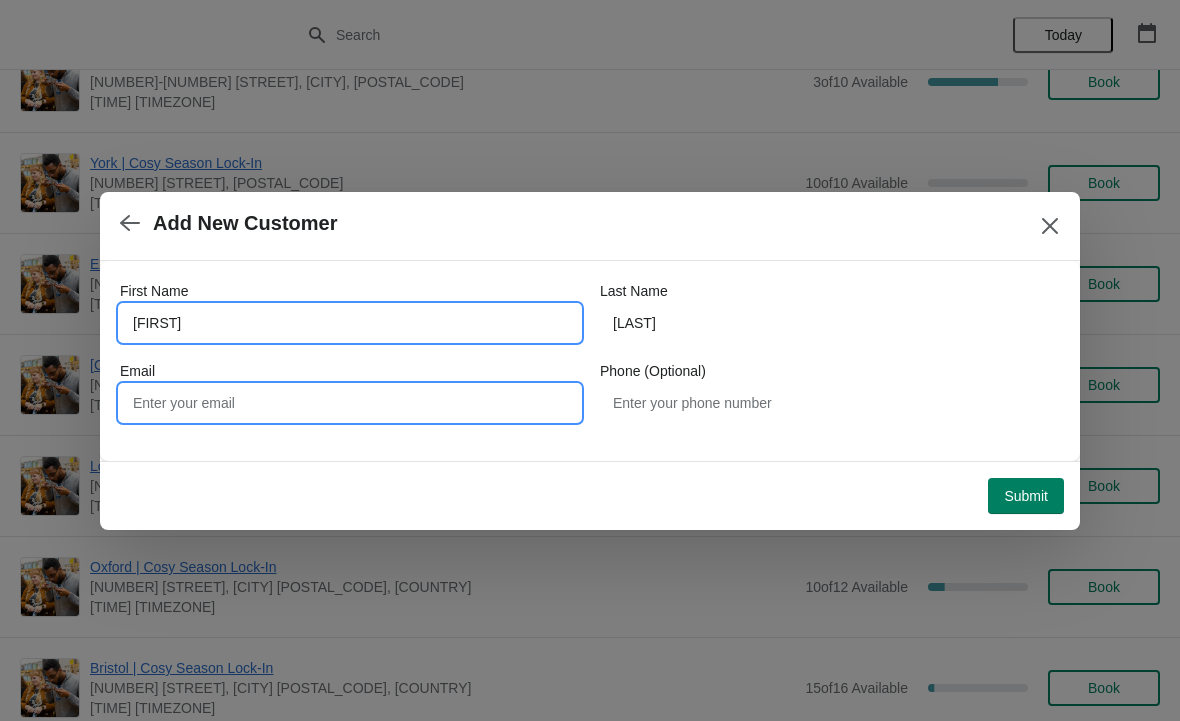 click on "[FIRST]" at bounding box center (350, 323) 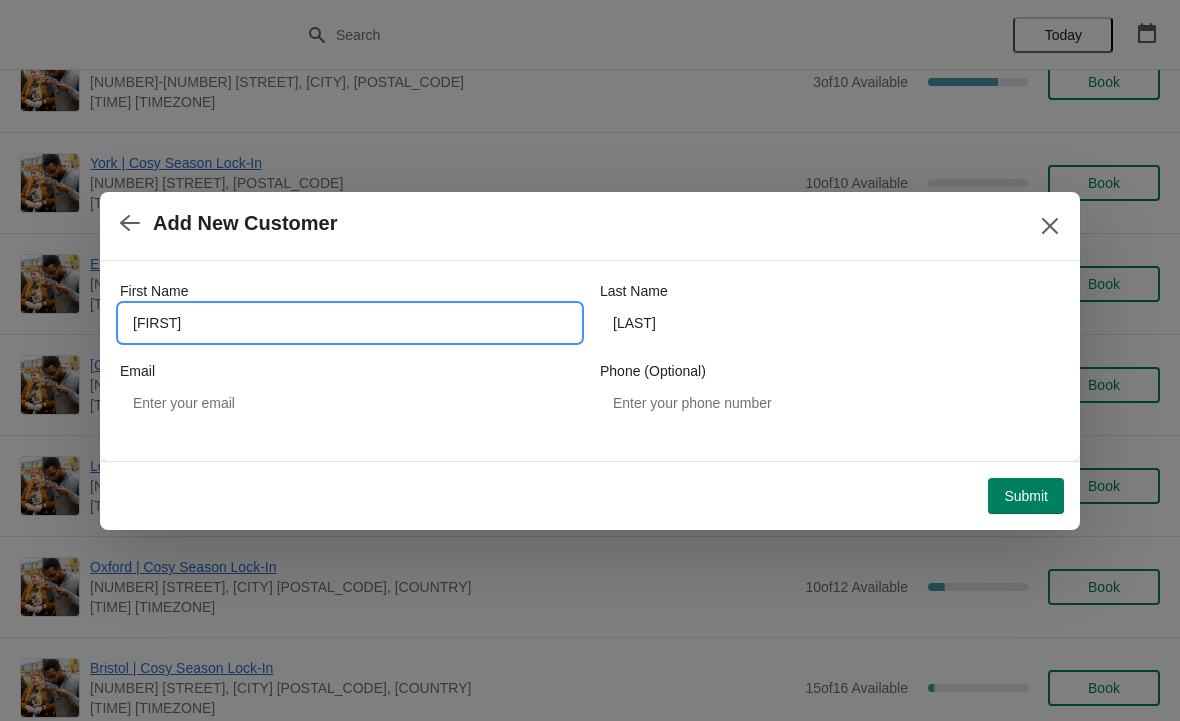 click on "[FIRST]" at bounding box center [350, 323] 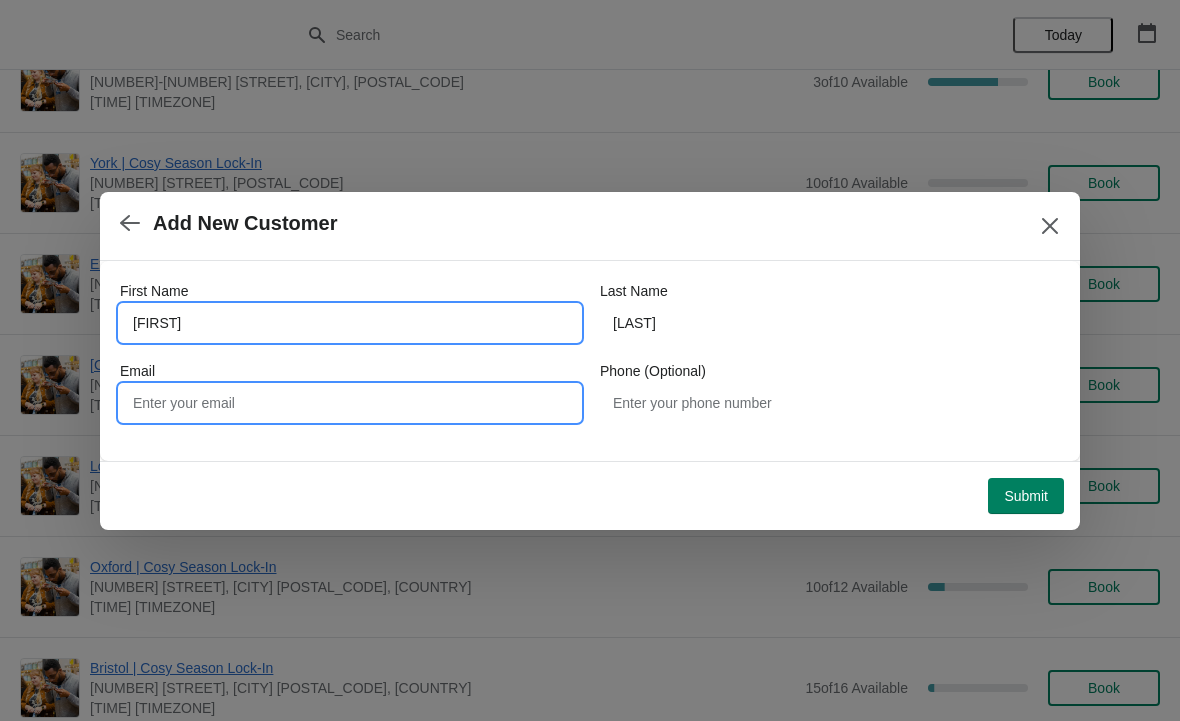 click on "Email" at bounding box center [350, 403] 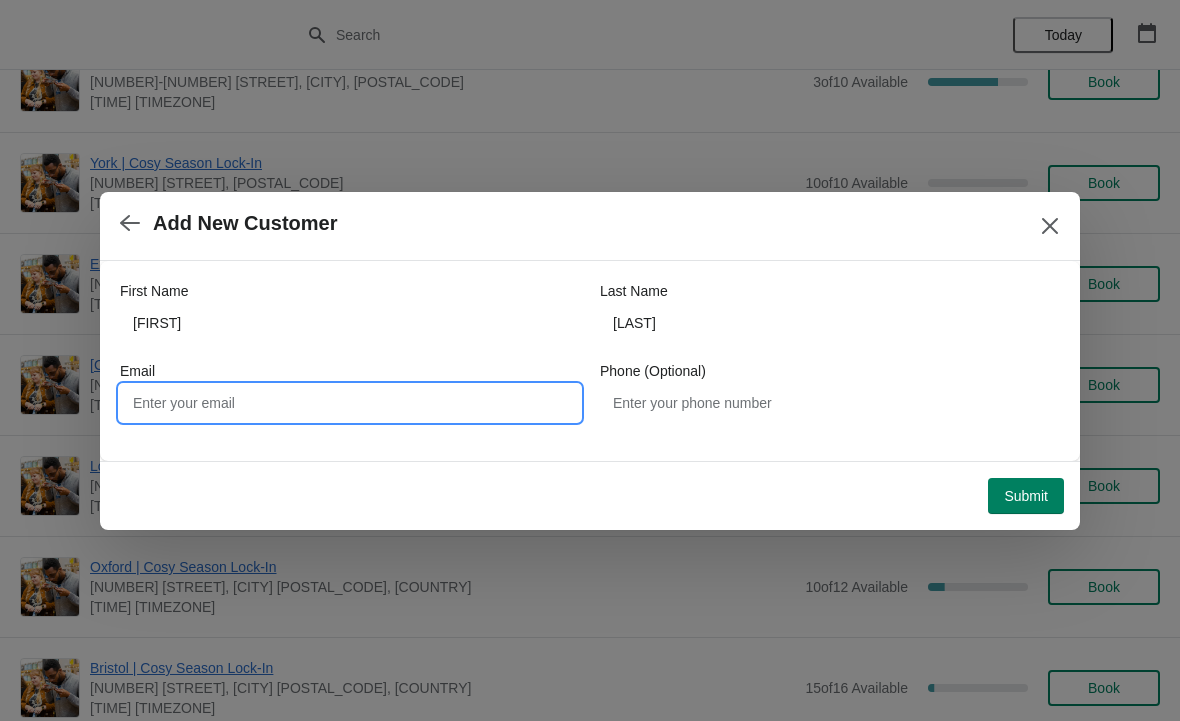 click on "Email" at bounding box center (350, 403) 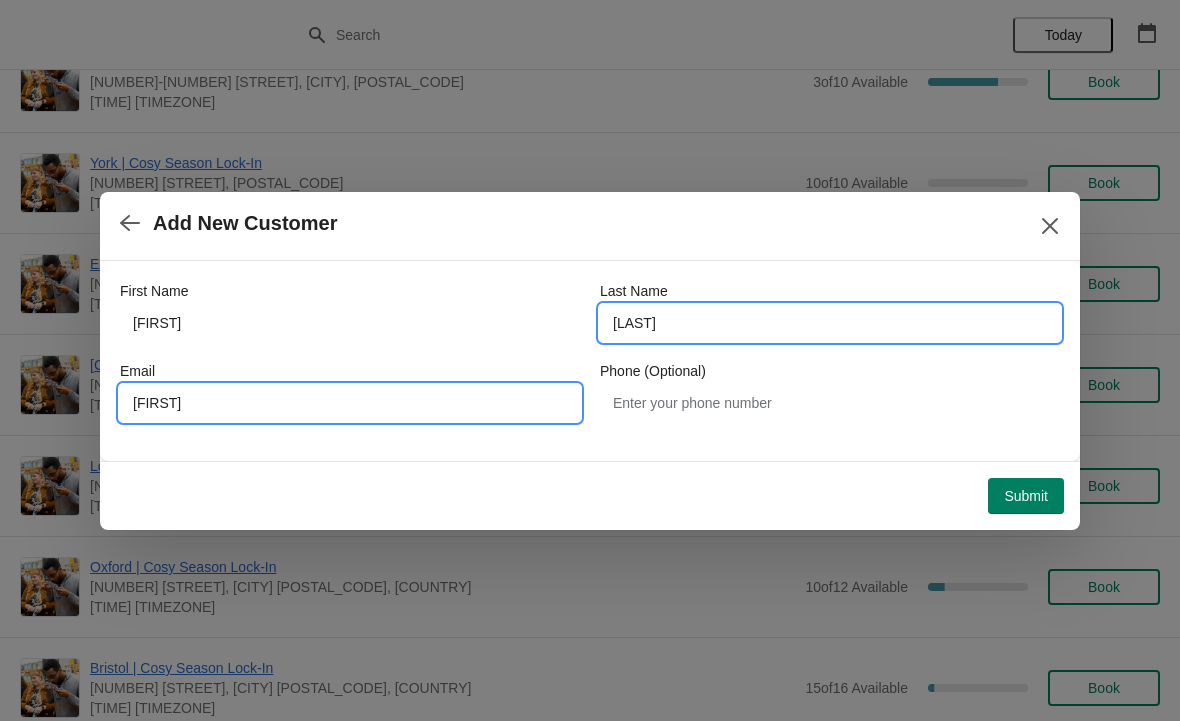 click on "[LAST]" at bounding box center (830, 323) 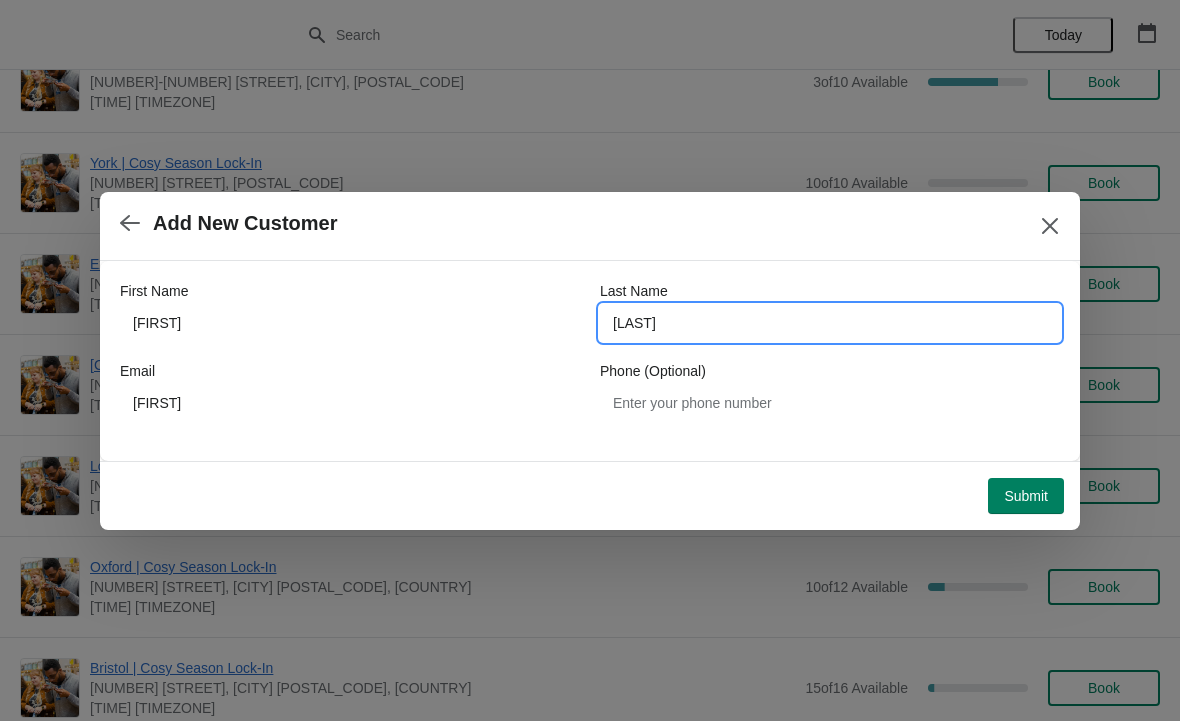click on "[LAST]" at bounding box center (830, 323) 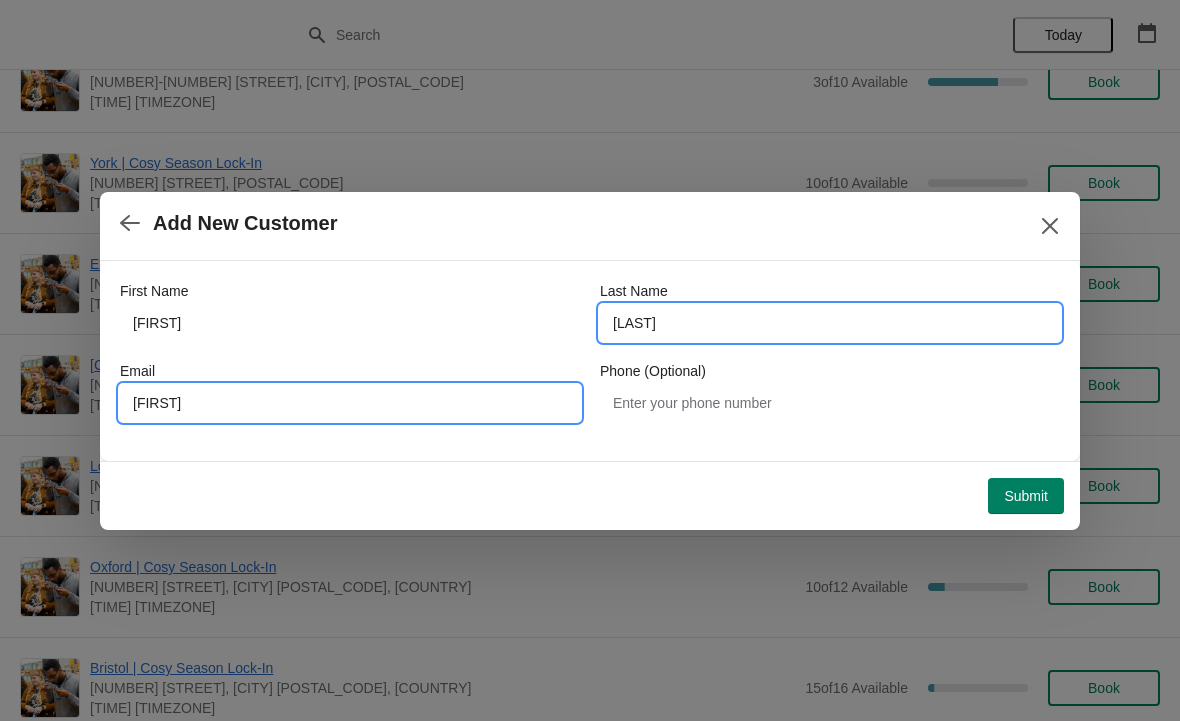 click on "[FIRST]" at bounding box center (350, 403) 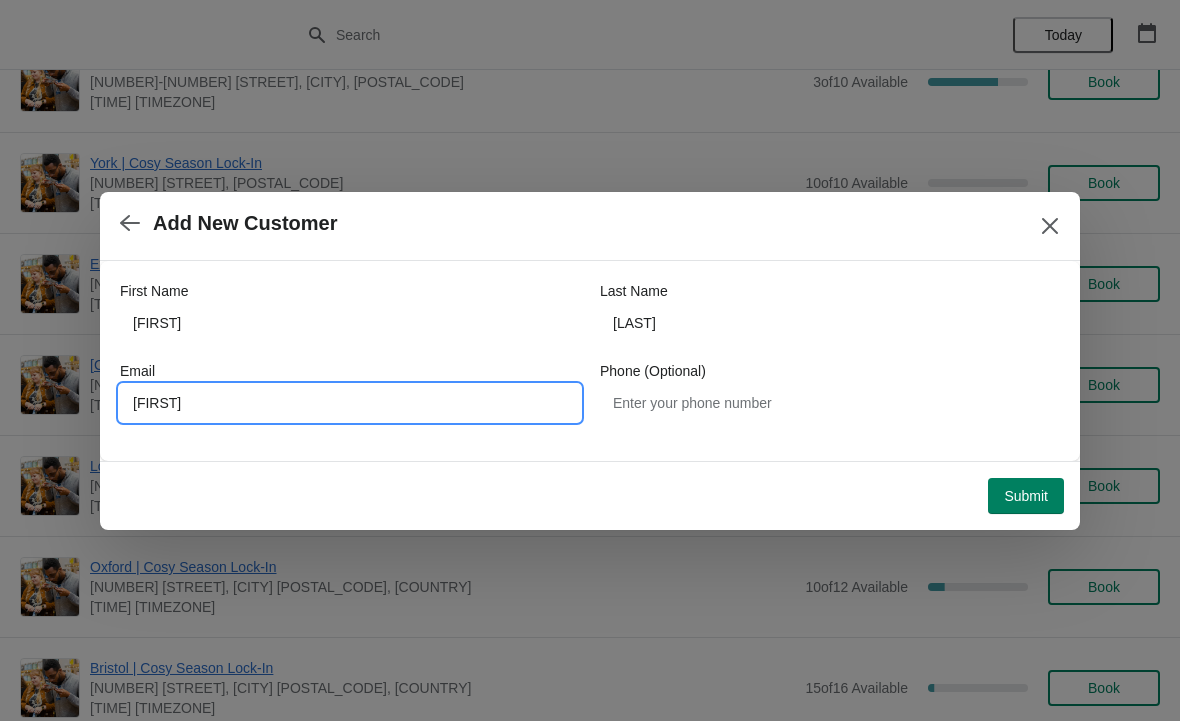 click on "[FIRST]" at bounding box center [350, 403] 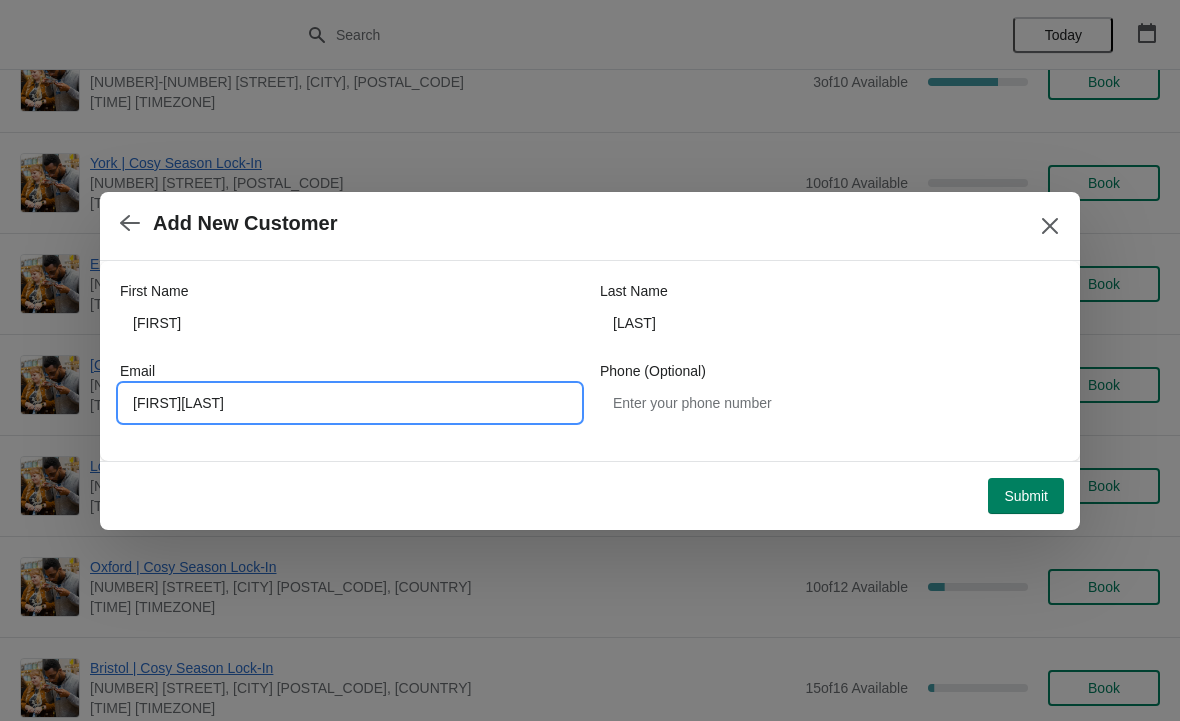 click on "[FIRST][LAST]" at bounding box center (350, 403) 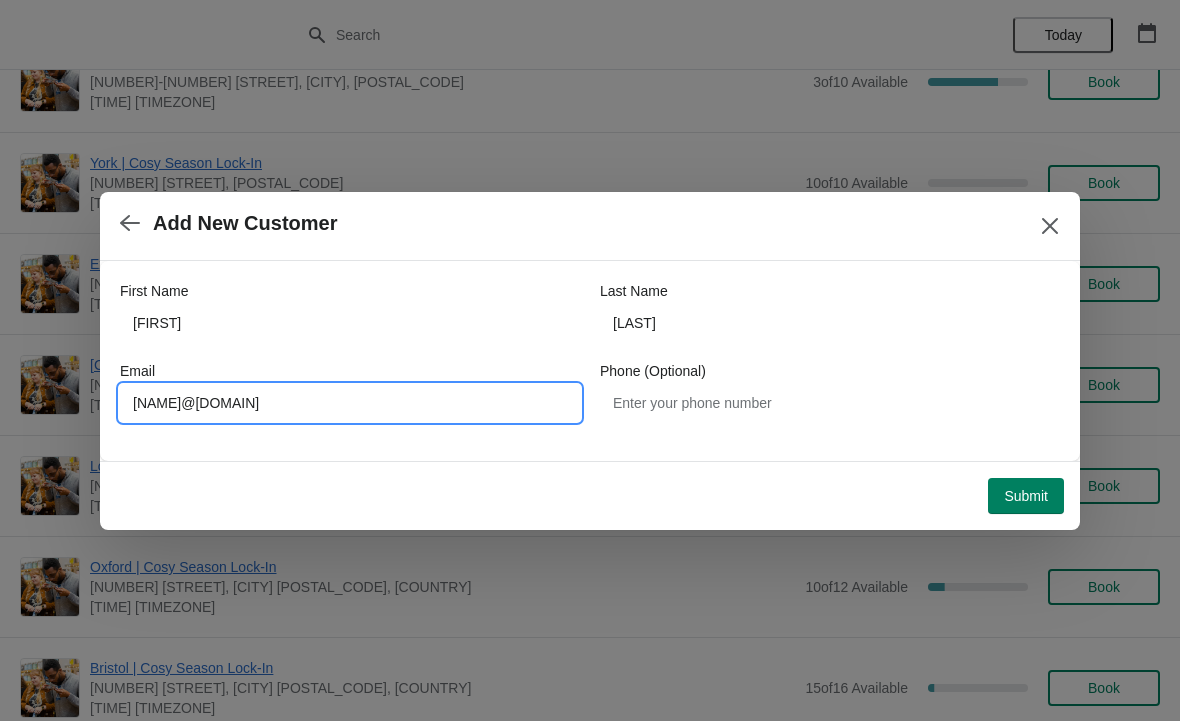 type on "[NAME]@[DOMAIN]" 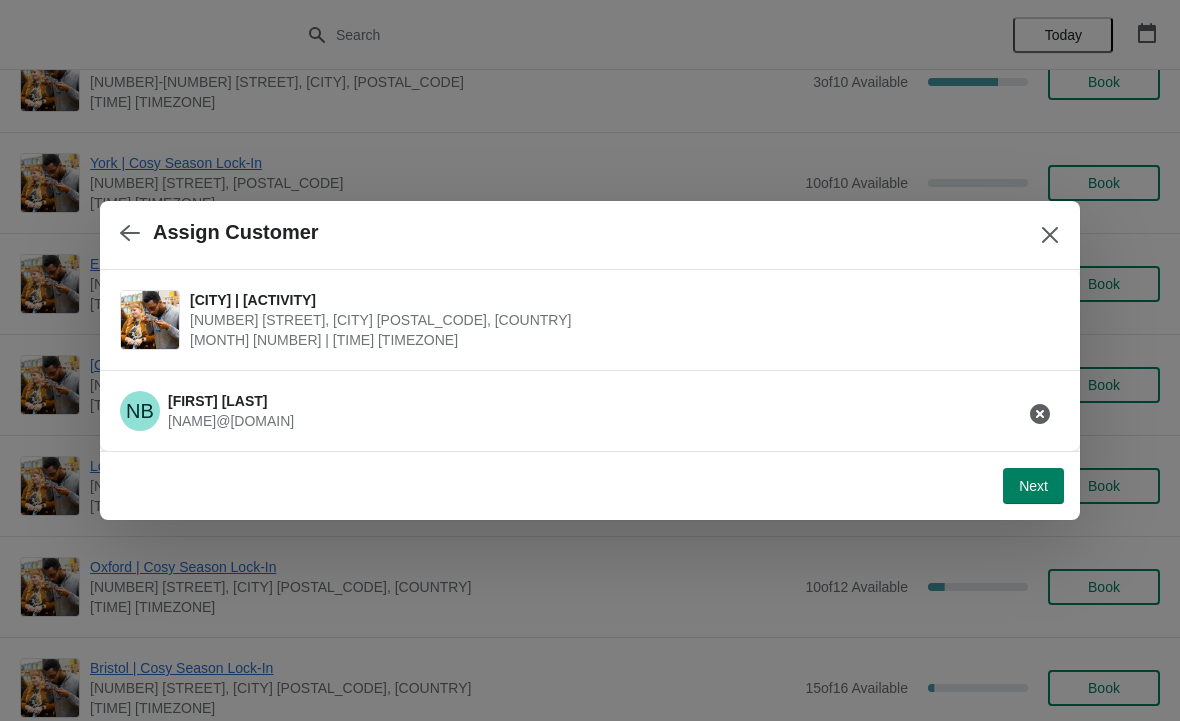 click on "Next" at bounding box center (1033, 486) 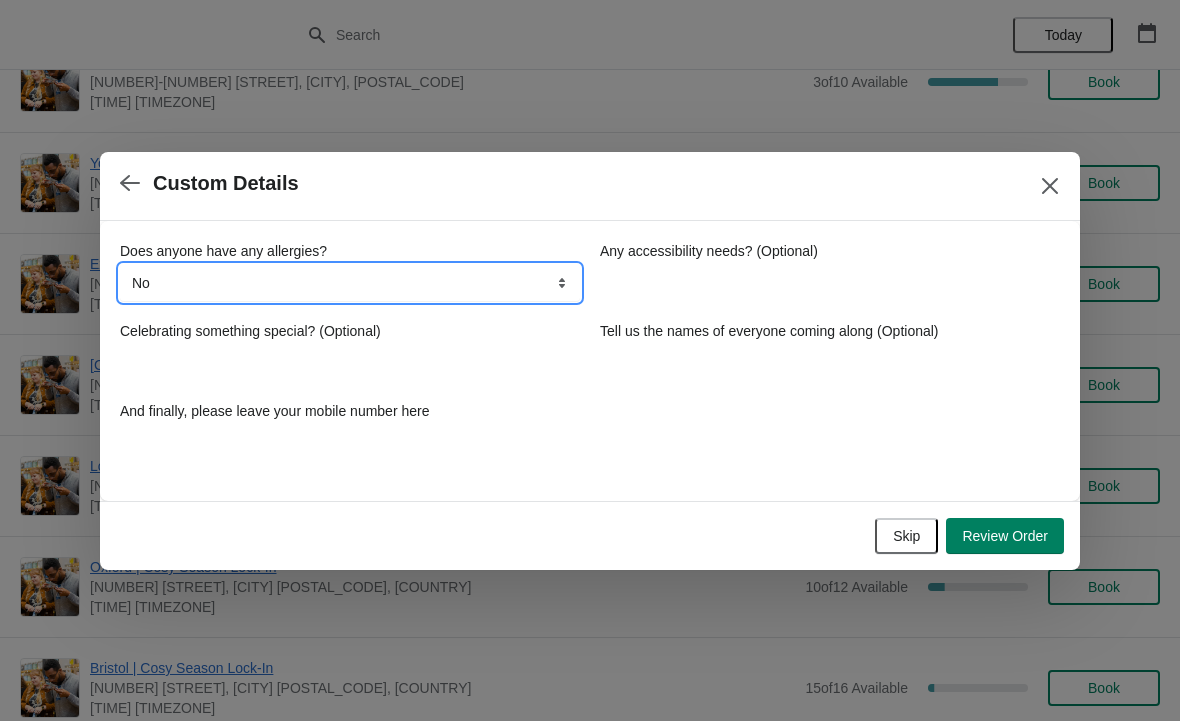 click on "No Yes, nuts Yes, wheat Yes, other" at bounding box center [350, 283] 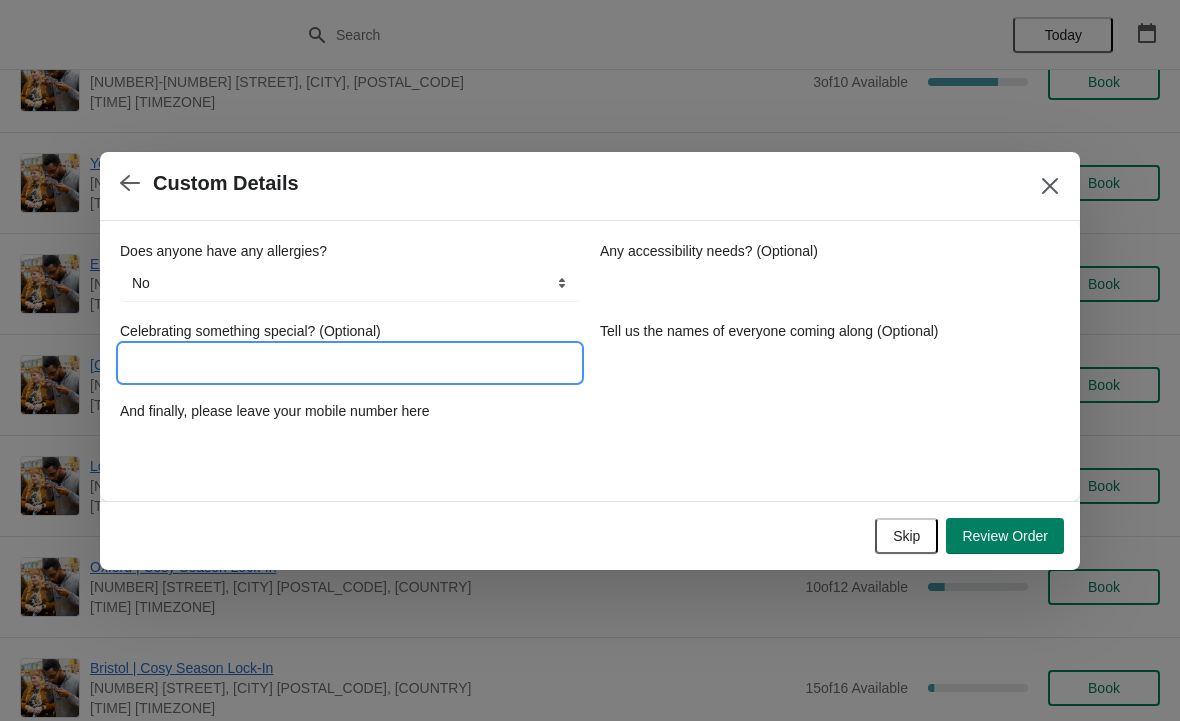 click on "Celebrating something special? (Optional)" at bounding box center [350, 363] 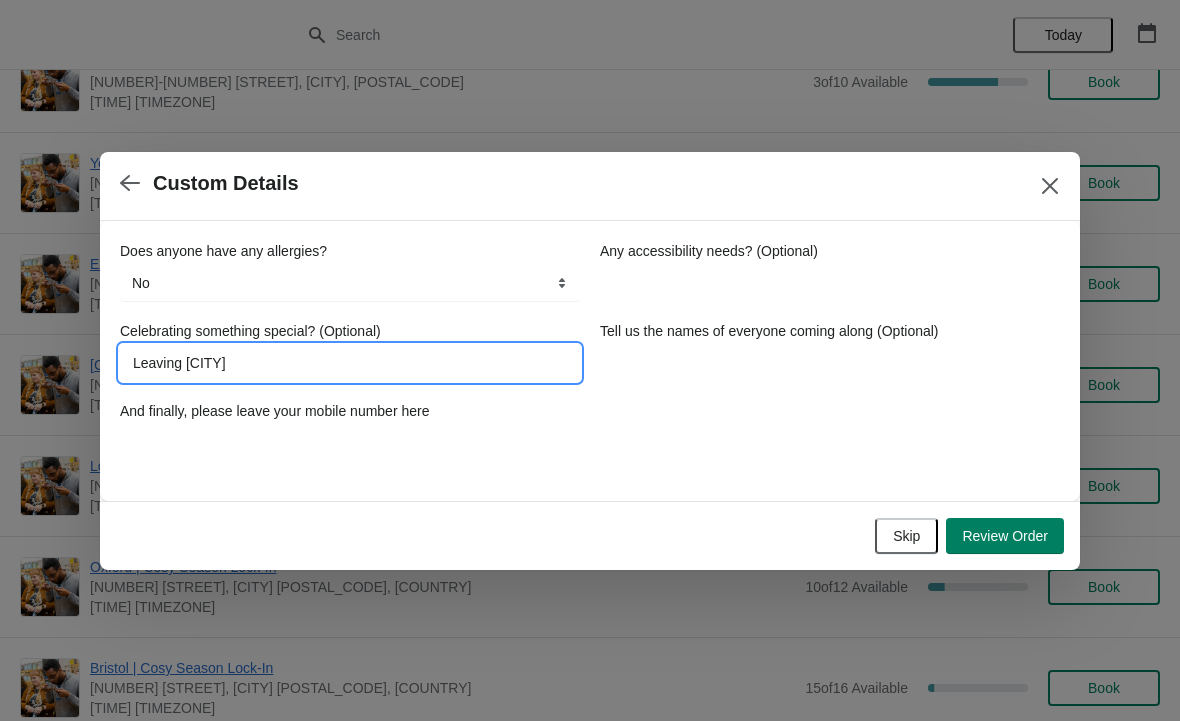 type on "Leaving [CITY]" 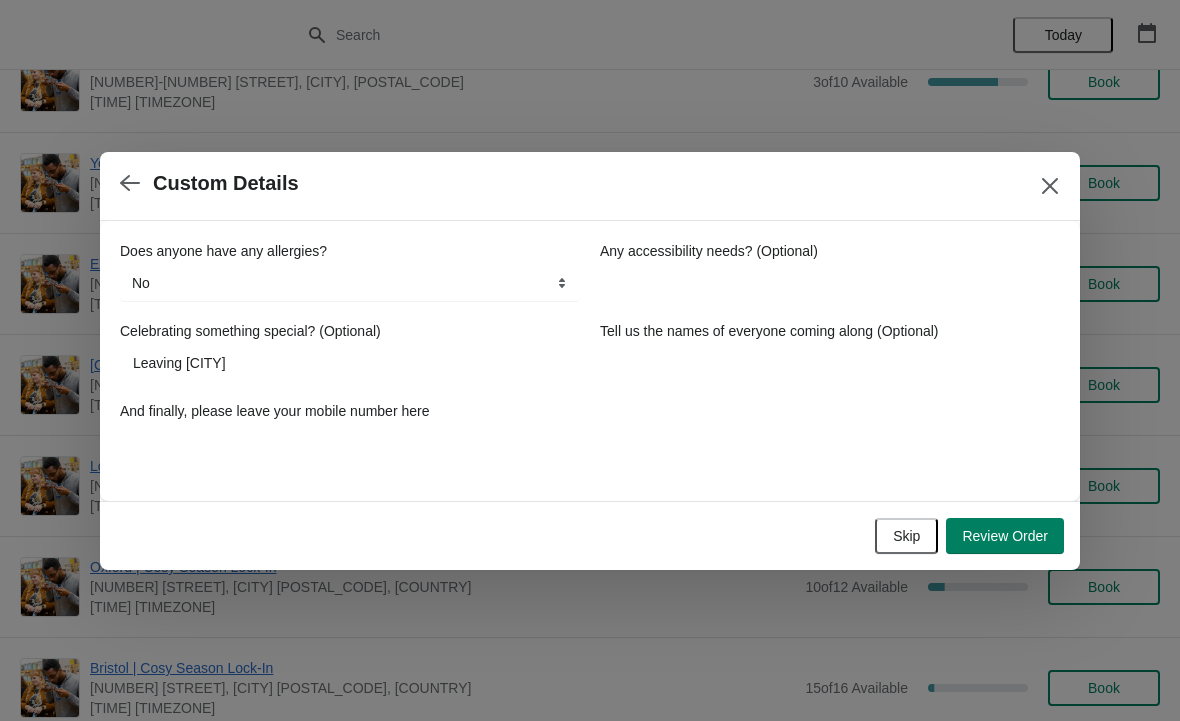 click on "Review Order" at bounding box center [1005, 536] 